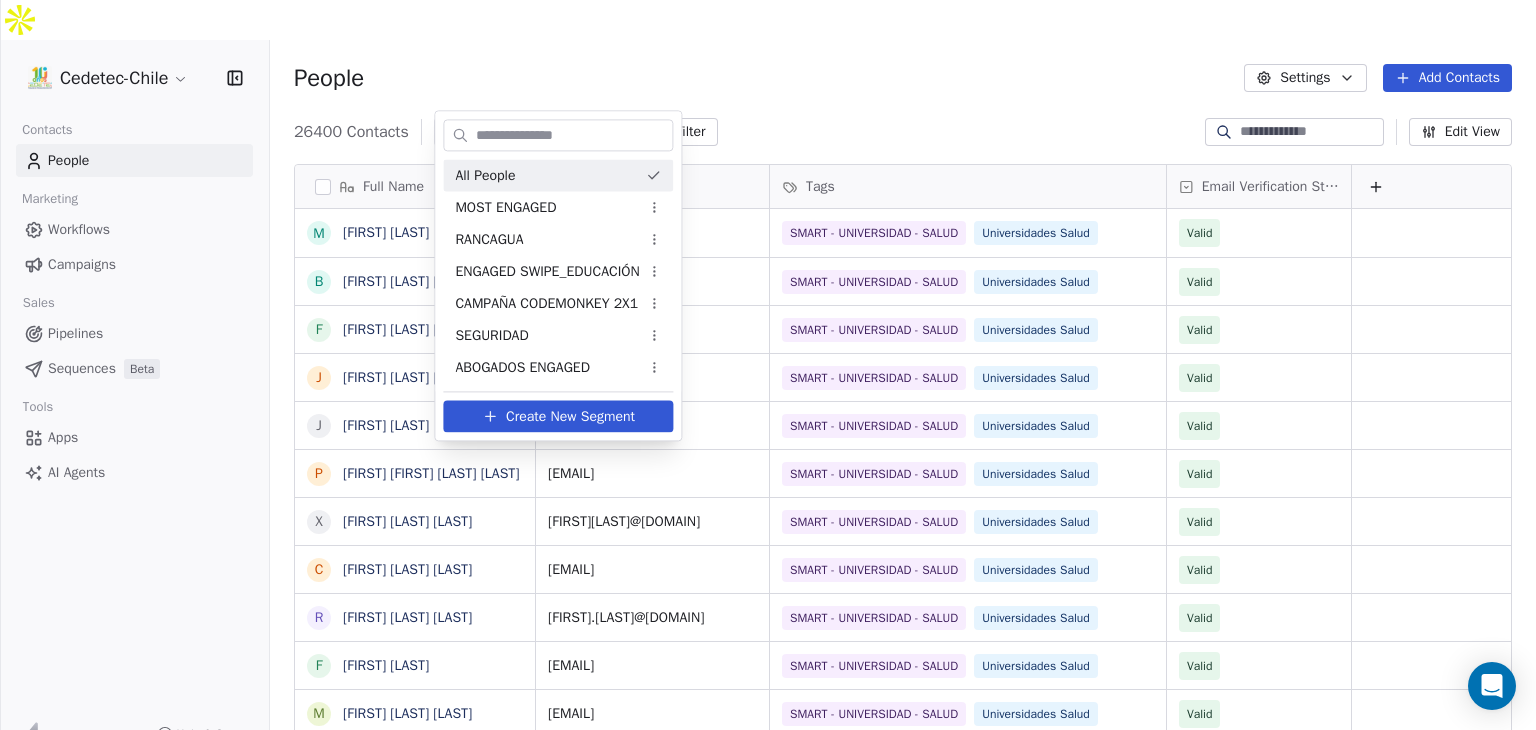 scroll, scrollTop: 0, scrollLeft: 0, axis: both 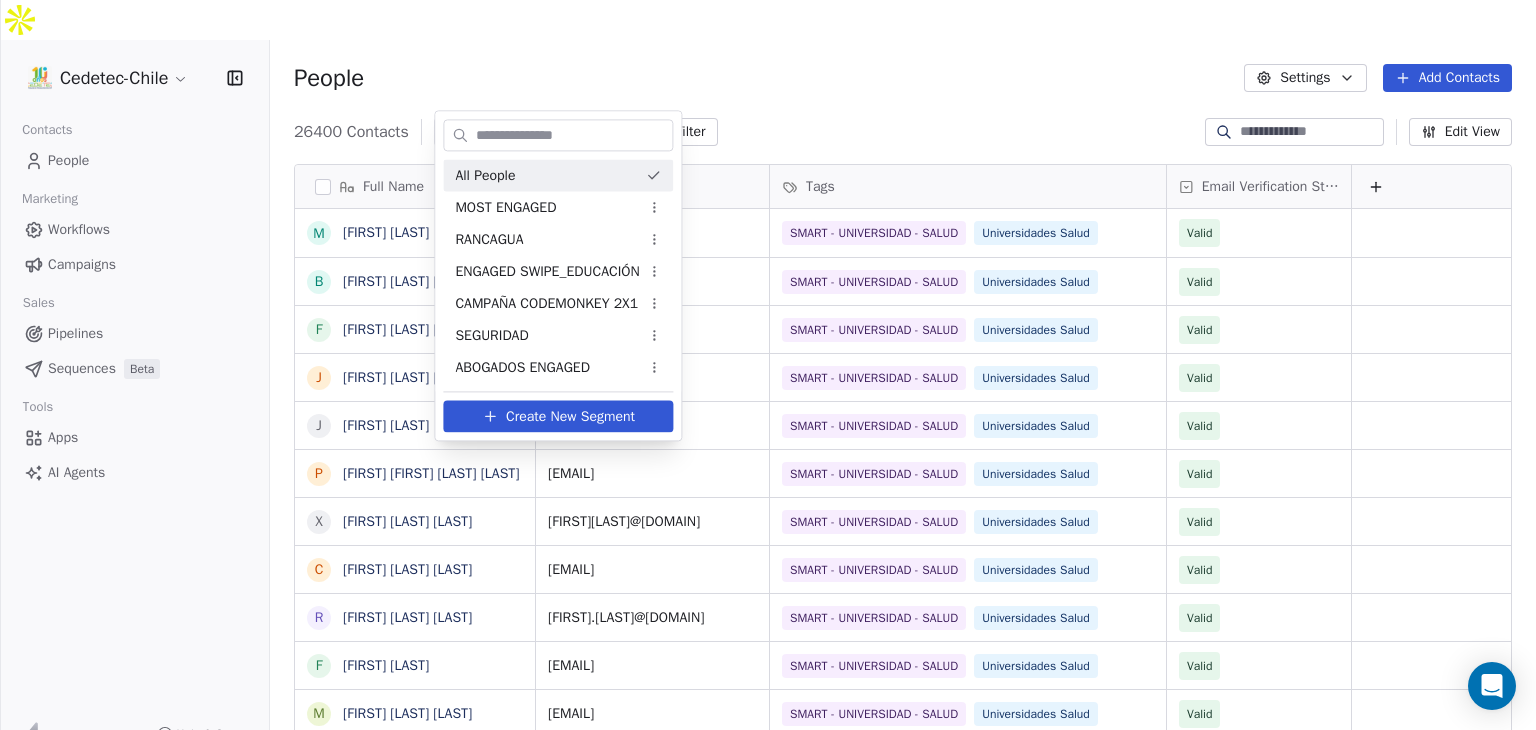 click on "Cedetec-Chile Contacts People Marketing Workflows Campaigns Sales Pipelines Sequences Beta Tools Apps AI Agents Help & Support People Settings Add Contacts 26400 Contacts Segments: All People Filter Edit View Tag Add to Sequence Export Full Name M [FIRST] [LAST] [LAST] B [FIRST] [LAST] [LAST] F [FIRST] [LAST] [LAST] J [FIRST] [LAST] [LAST] J [FIRST] [LAST] P [FIRST] [FIRST] [LAST] [LAST] X [FIRST] [LAST] [LAST] C [FIRST] [LAST] [LAST] R [FIRST] [LAST] [LAST] F [FIRST] [LAST] [LAST] M [FIRST] [LAST] [LAST] C [FIRST] [LAST] [LAST] J [FIRST] [FIRST] [LAST] [LAST] (Dr. [LAST]) Á [FIRST] [FIRST] [LAST] [LAST] C [FIRST] [LAST] S [FIRST] [LAST] E [FIRST] [LAST] G [FIRST] [LAST] B [FIRST] [LAST] [LAST] S [FIRST] [LAST] [LAST] V [FIRST] [LAST] R [FIRST] [LAST] M [FIRST] [FIRST] [LAST] [LAST] F [FIRST] [LAST] C [FIRST] [LAST] T [FIRST] [LAST] J [FIRST] [LAST] G [FIRST] [LAST] [LAST] A [FIRST] [LAST] [LAST] C [FIRST] [LAST] [LAST] G [FIRST] [LAST] [LAST] J [FIRST] [LAST] [LAST] Email Tags Email Verification Status Valid" at bounding box center [768, 385] 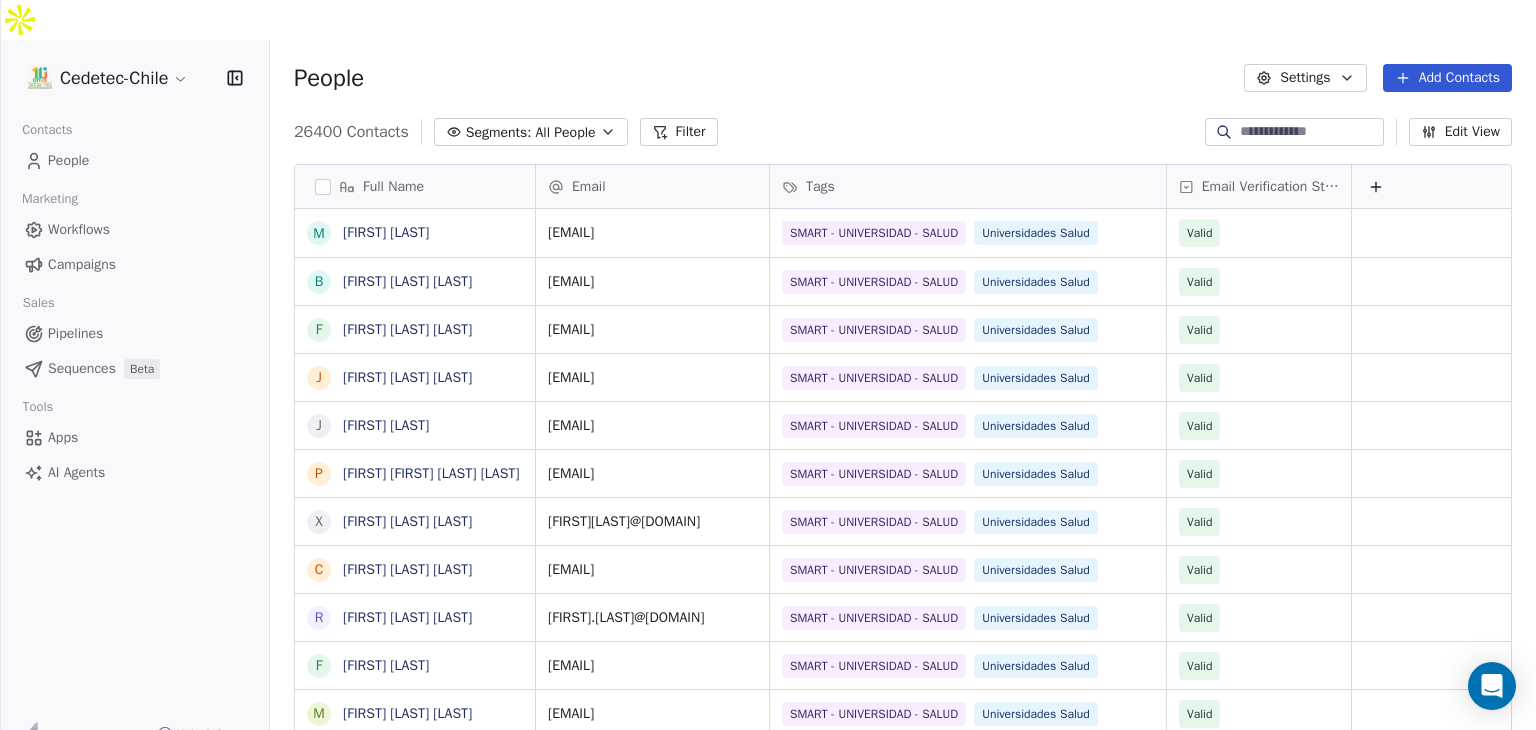 click on "Campaigns" at bounding box center [82, 264] 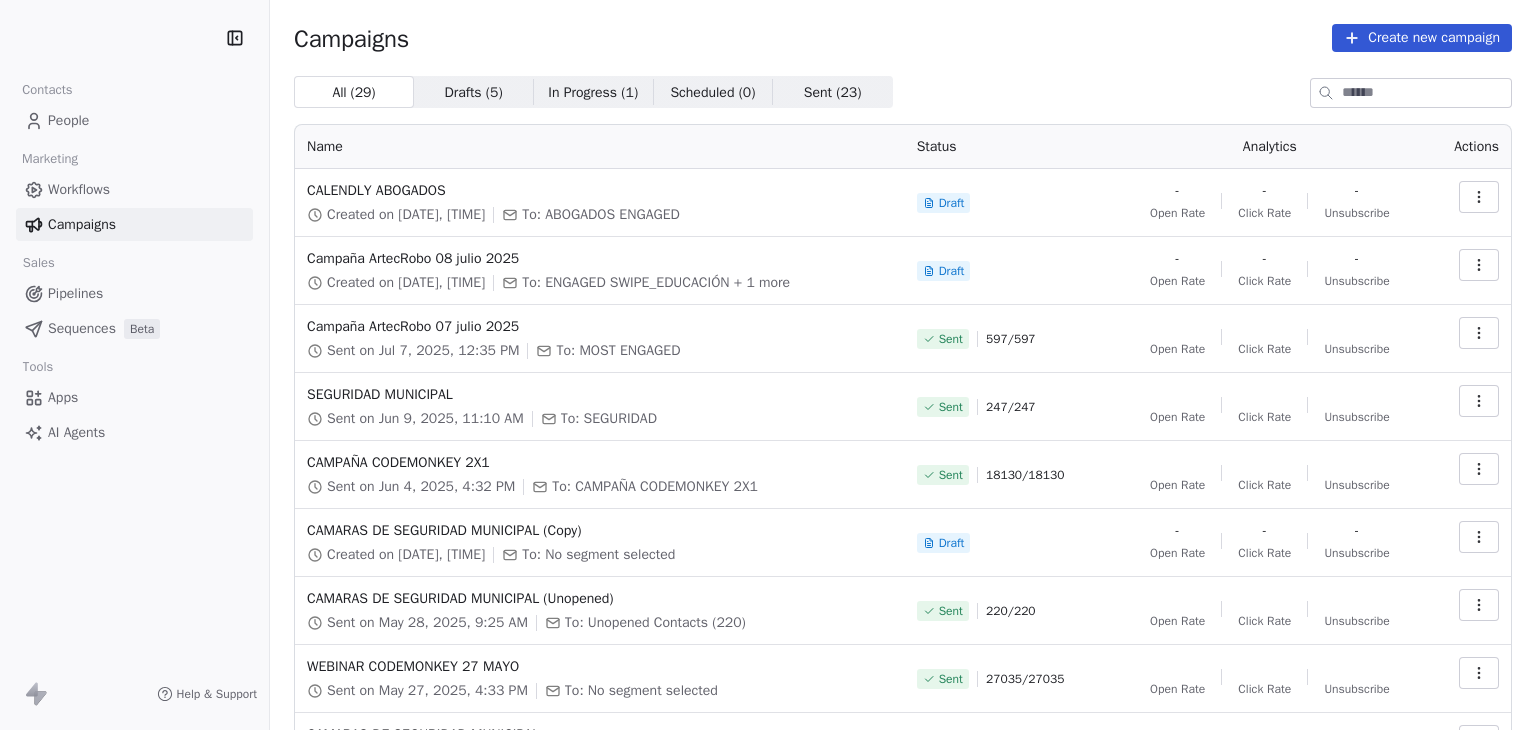 scroll, scrollTop: 0, scrollLeft: 0, axis: both 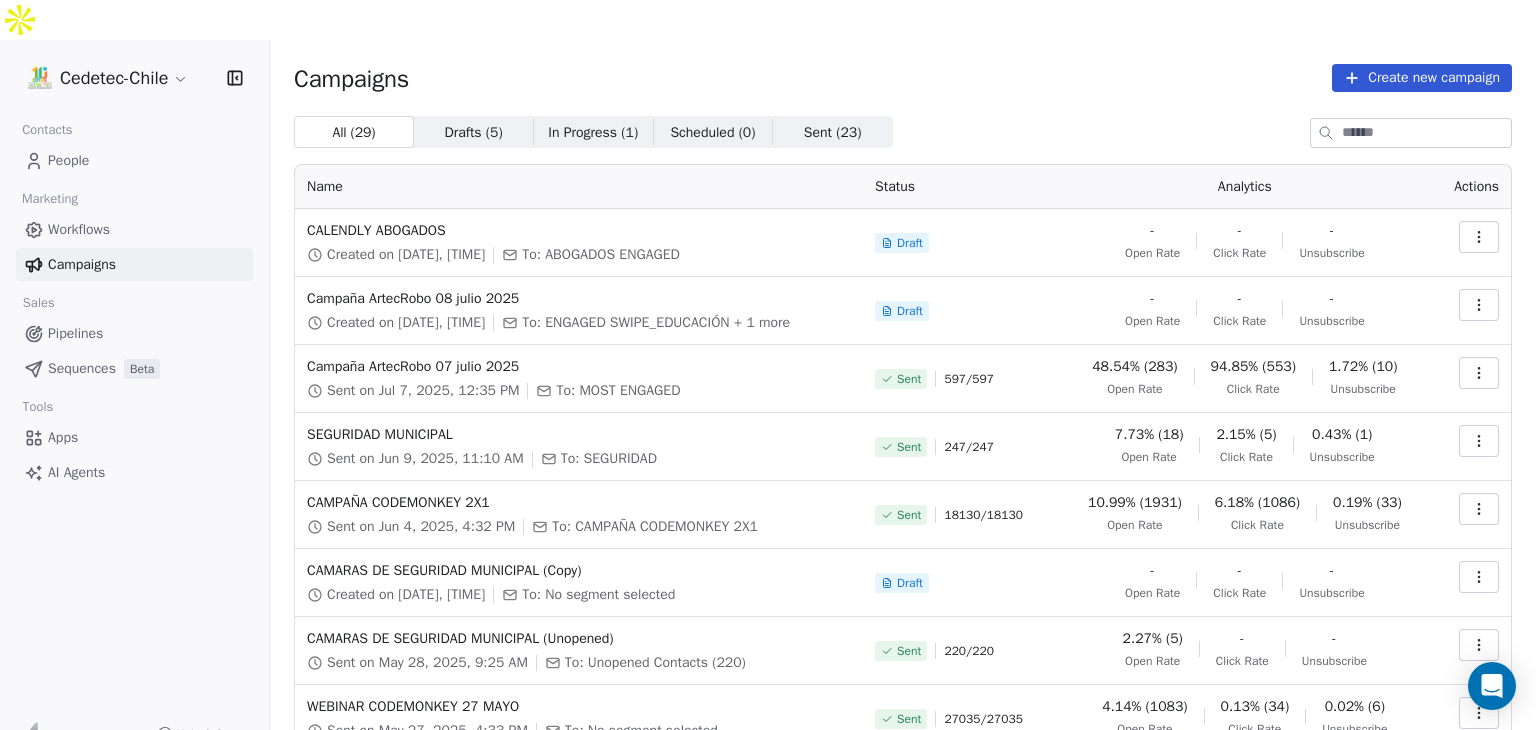 click on "Workflows" at bounding box center (79, 229) 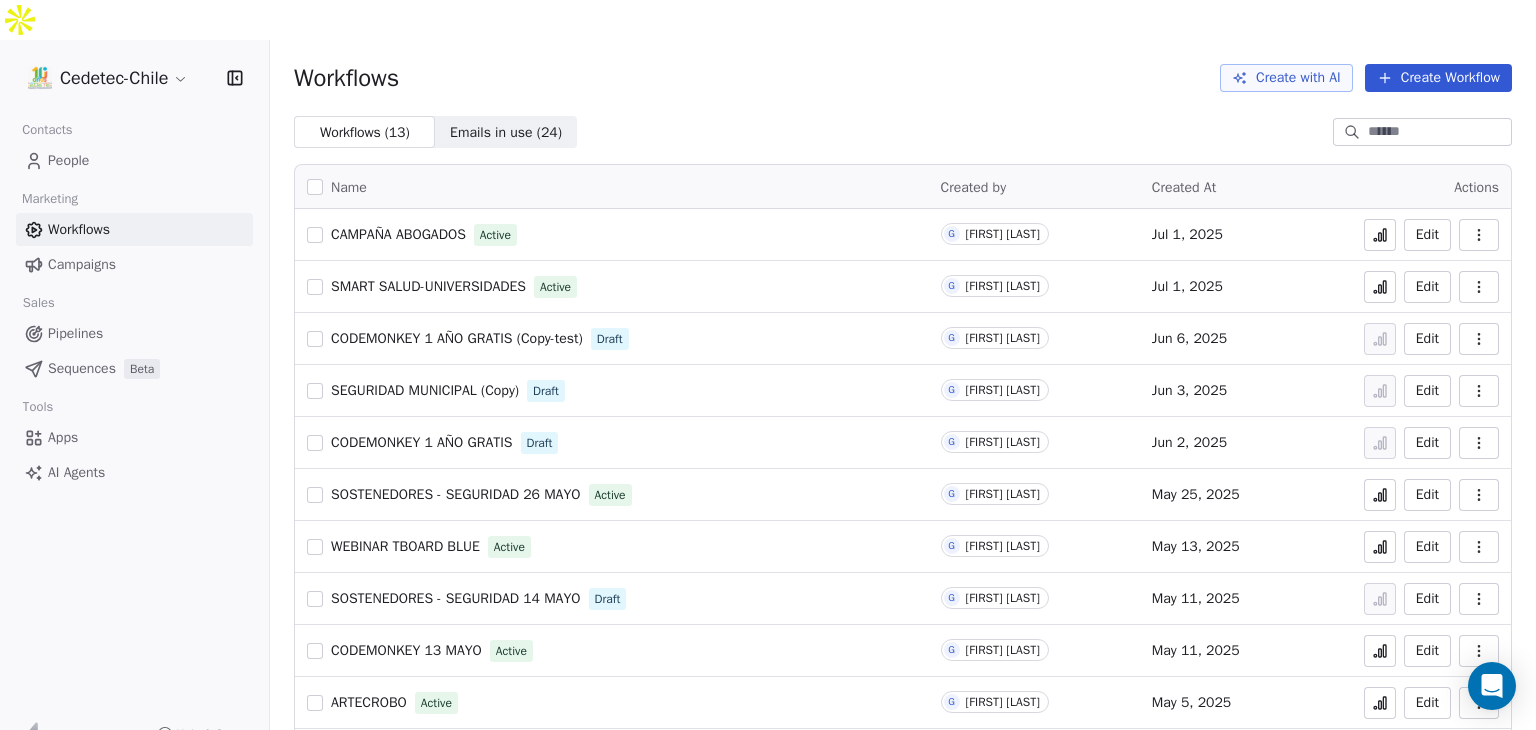 click 